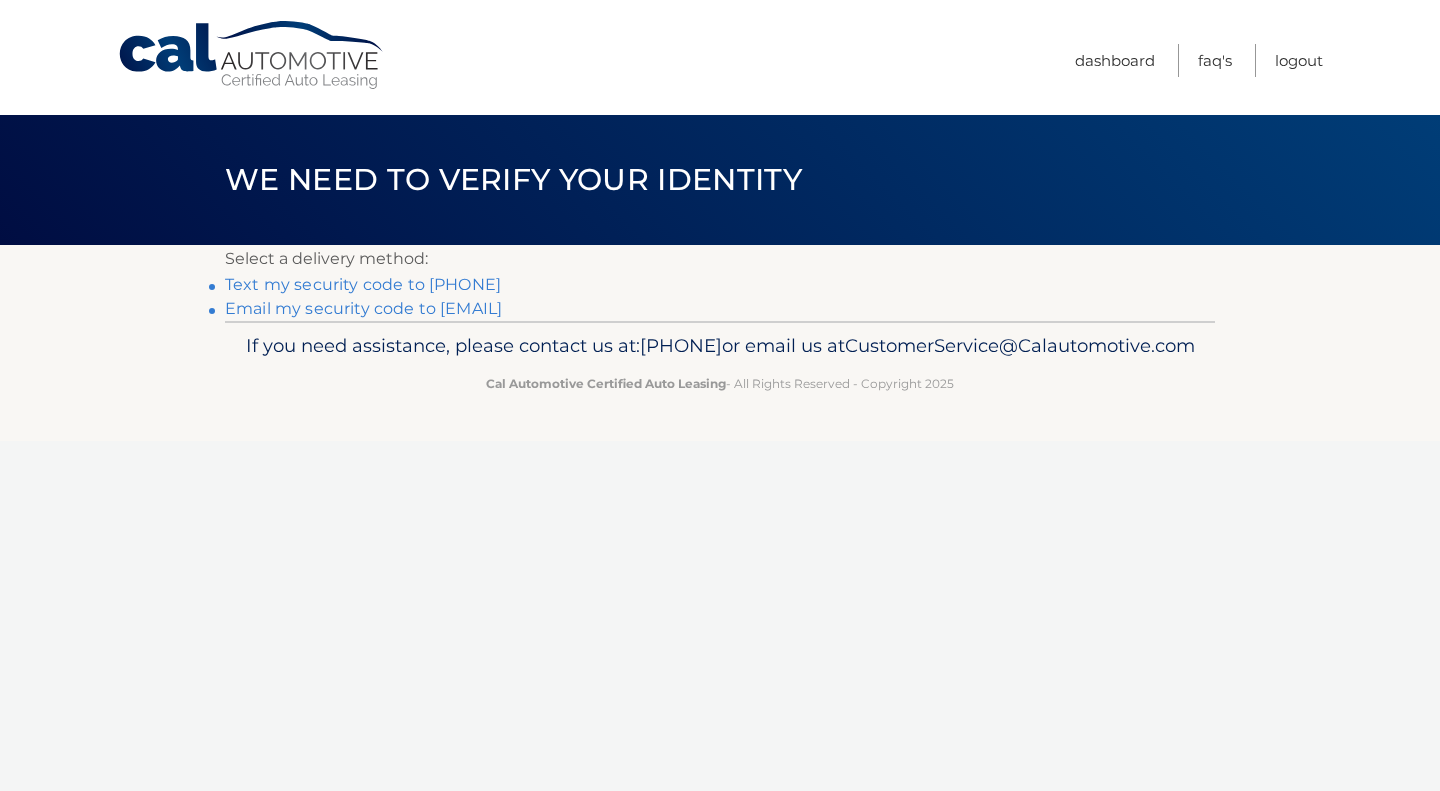 scroll, scrollTop: 0, scrollLeft: 0, axis: both 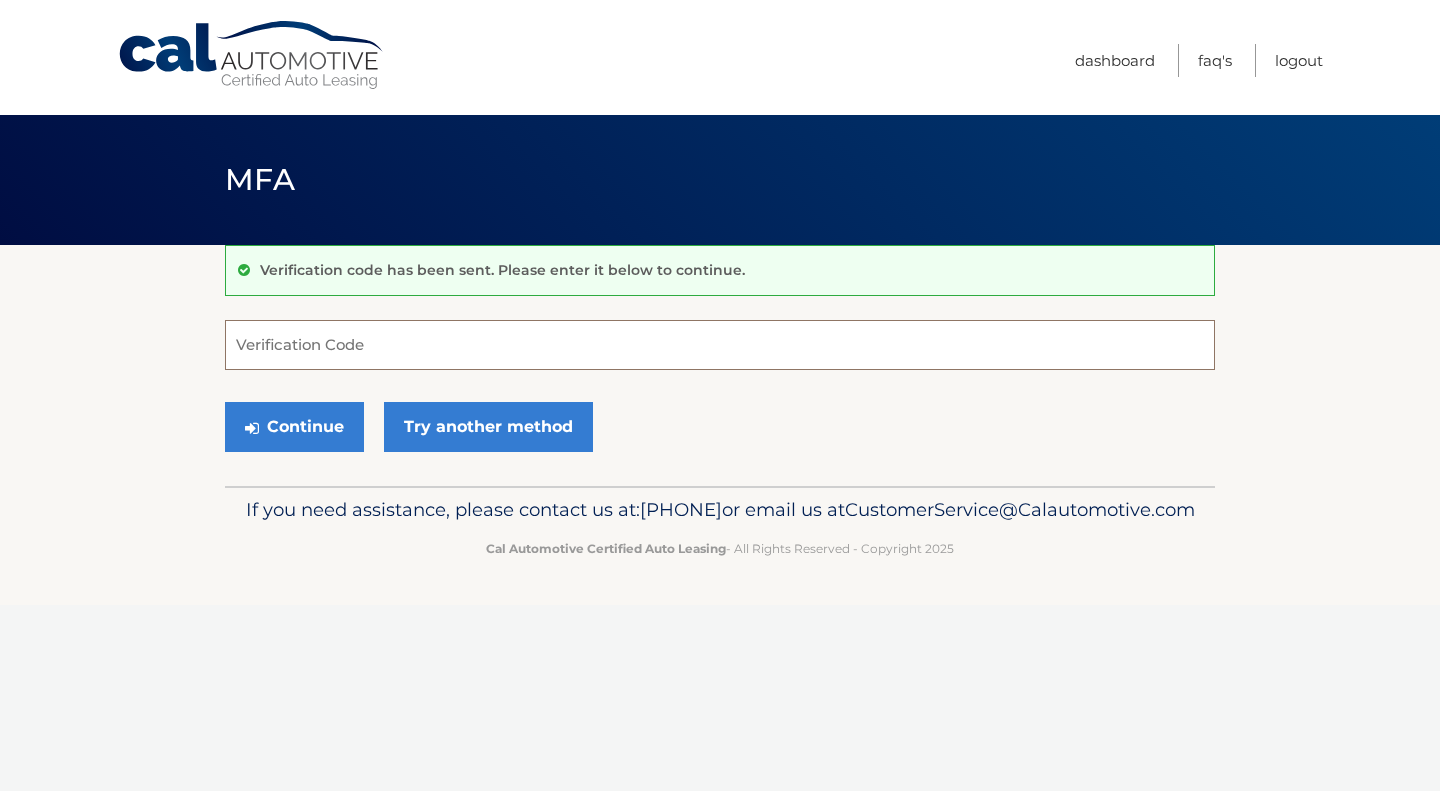 click on "Verification Code" at bounding box center (720, 345) 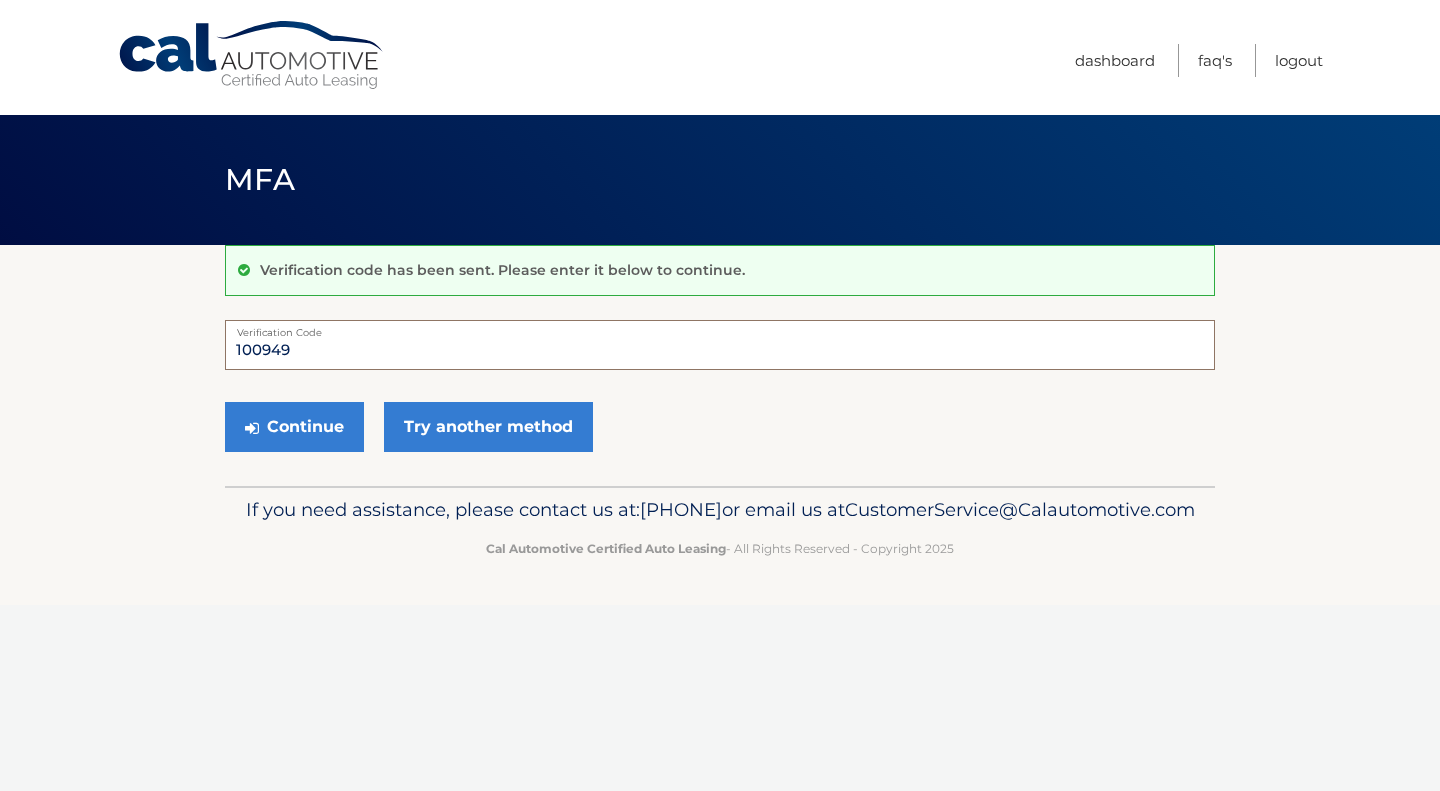 type on "100949" 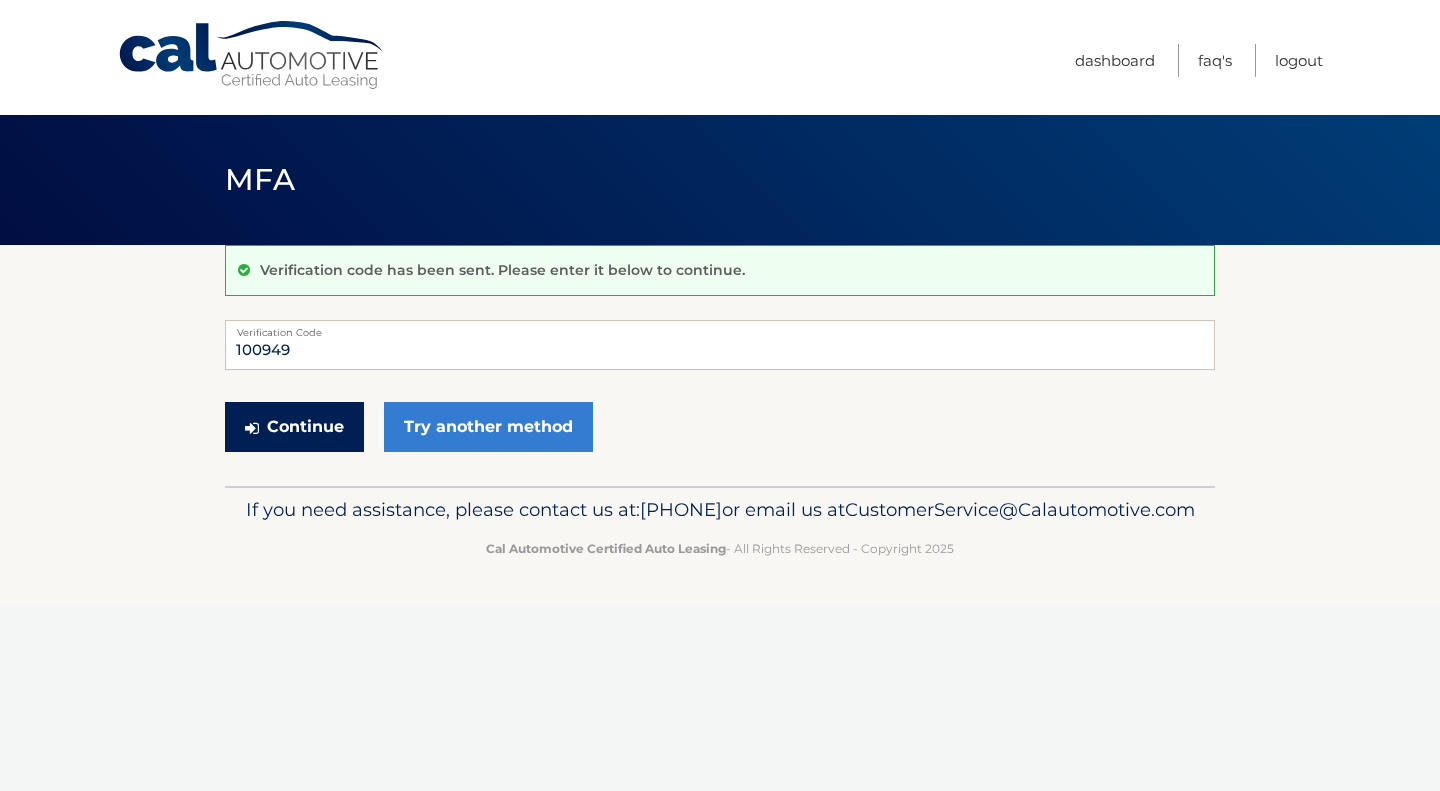 click on "Continue" at bounding box center [294, 427] 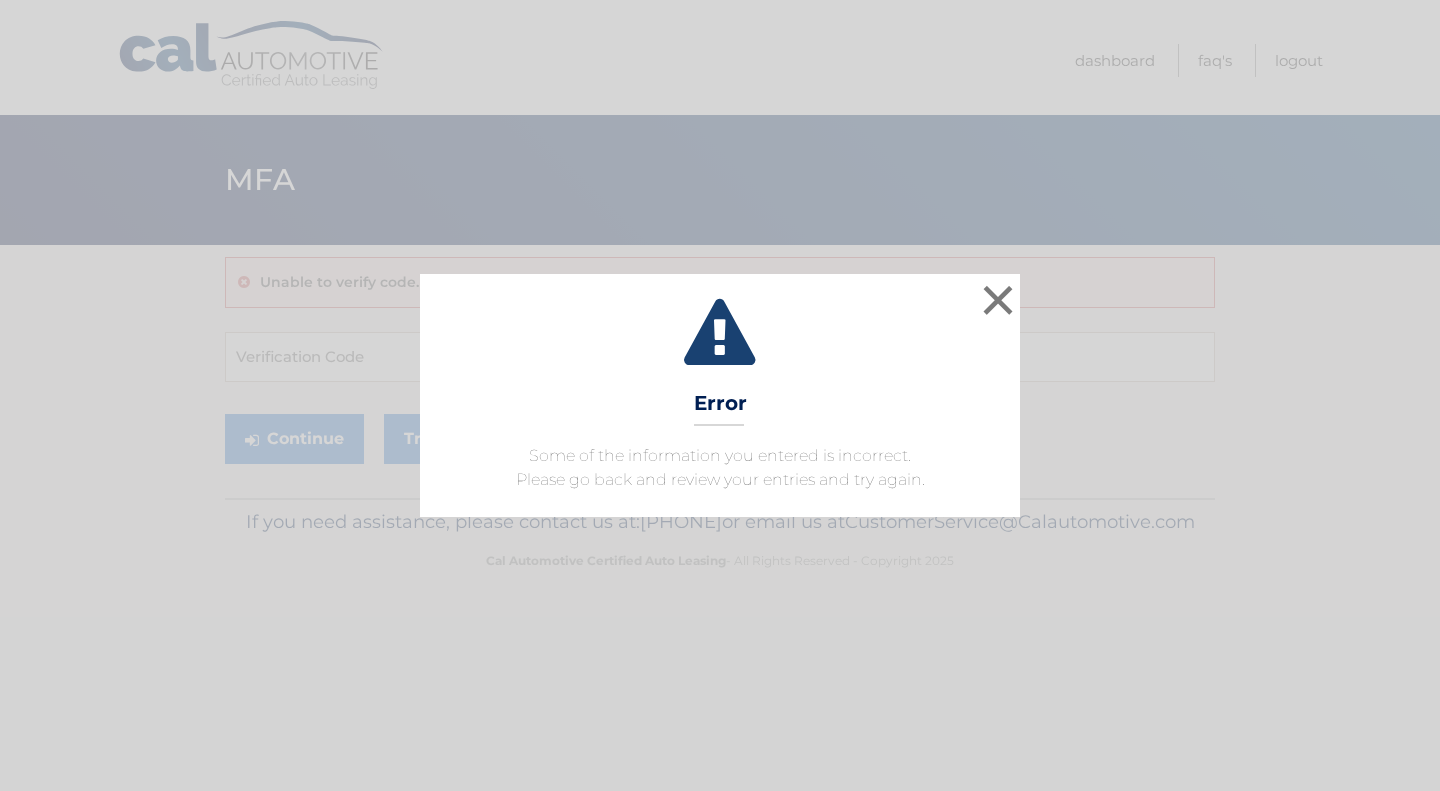 scroll, scrollTop: 0, scrollLeft: 0, axis: both 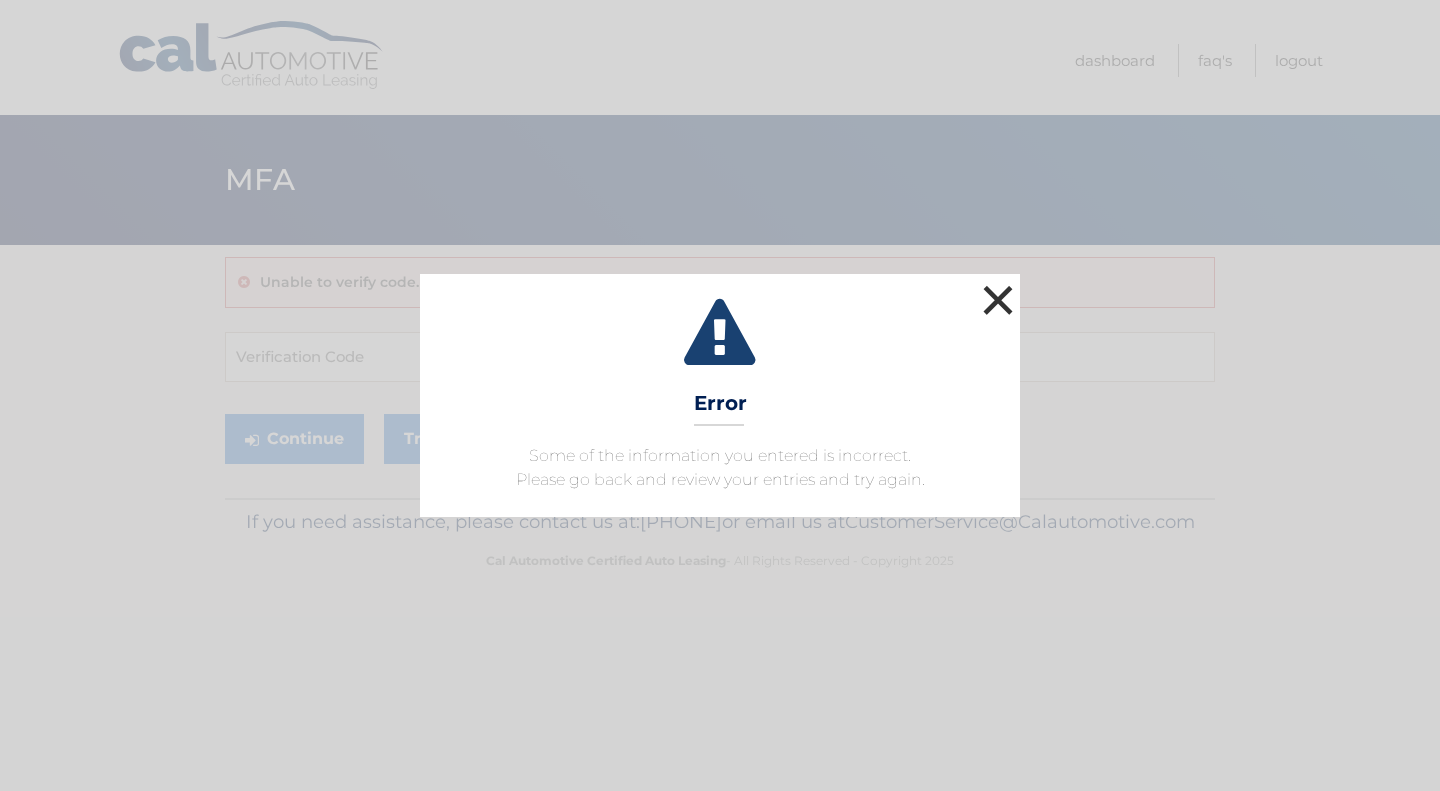 click on "×" at bounding box center [998, 300] 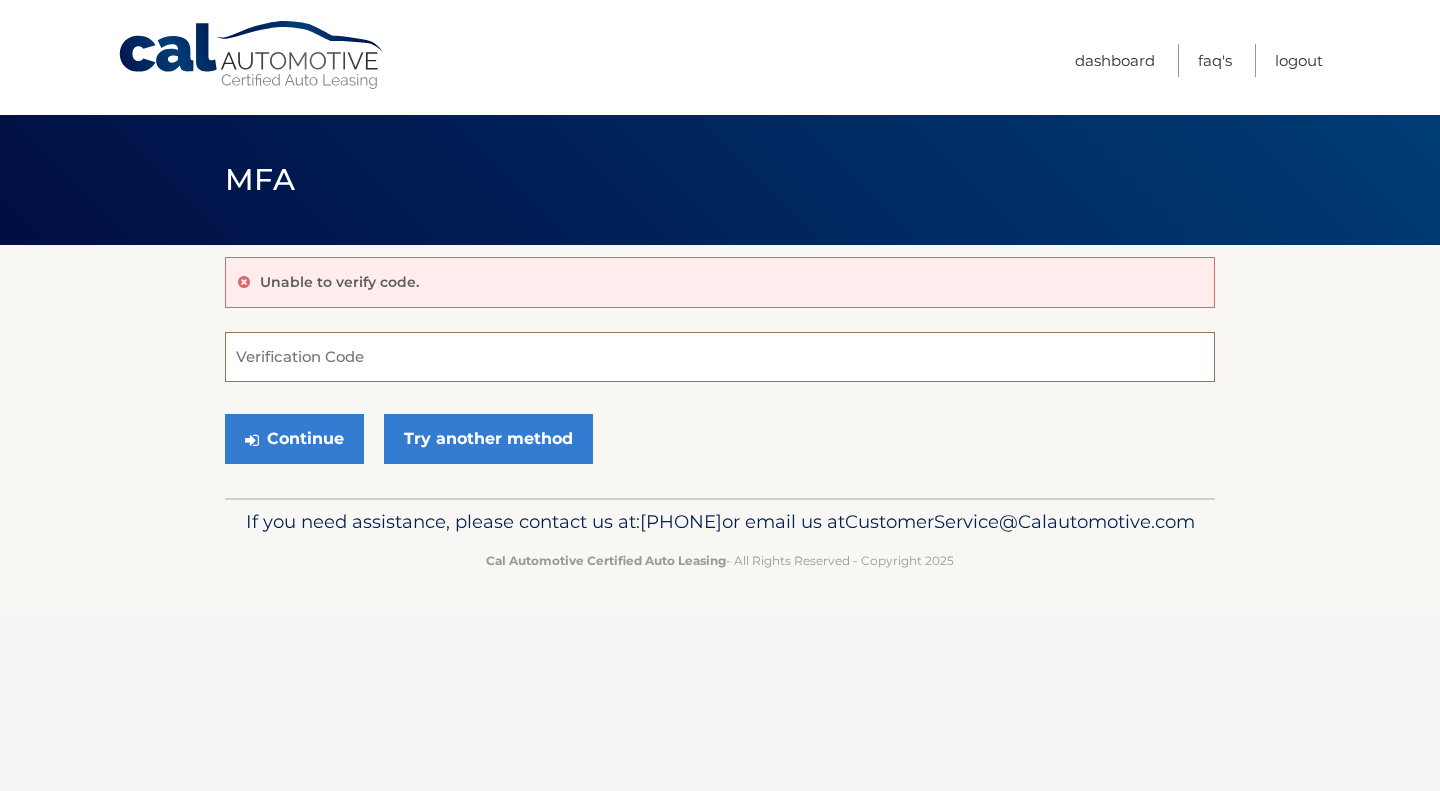 click on "Verification Code" at bounding box center (720, 357) 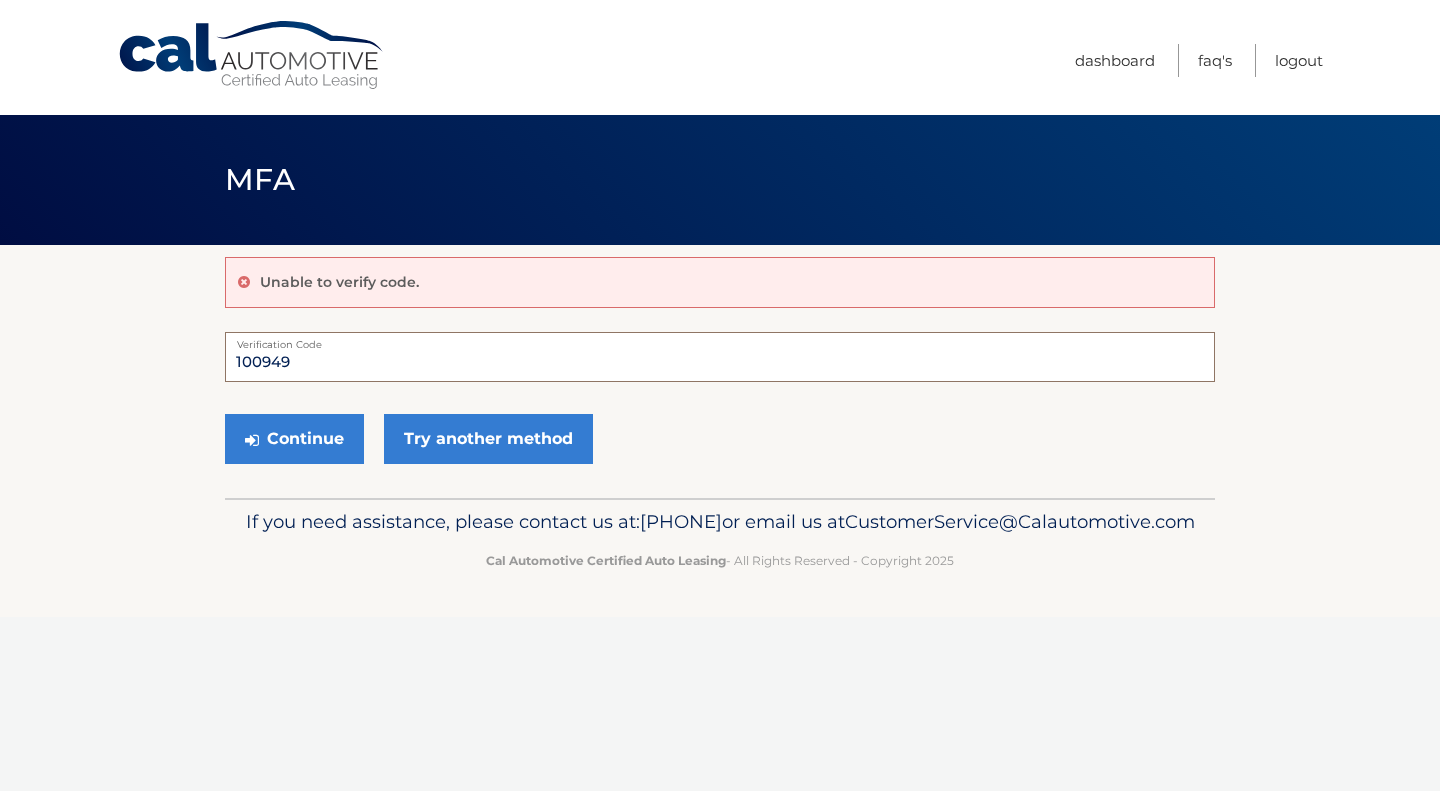 type on "100949" 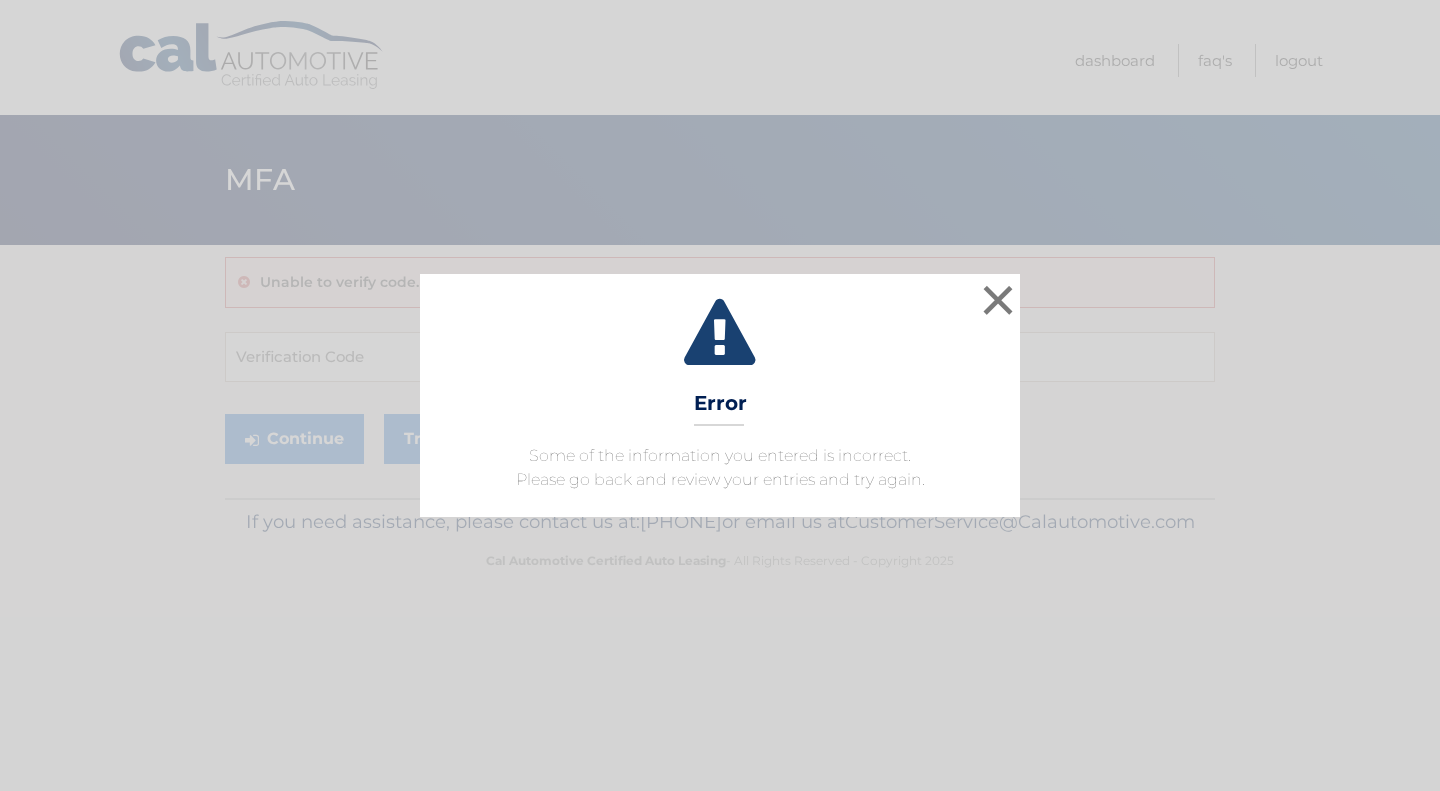 scroll, scrollTop: 0, scrollLeft: 0, axis: both 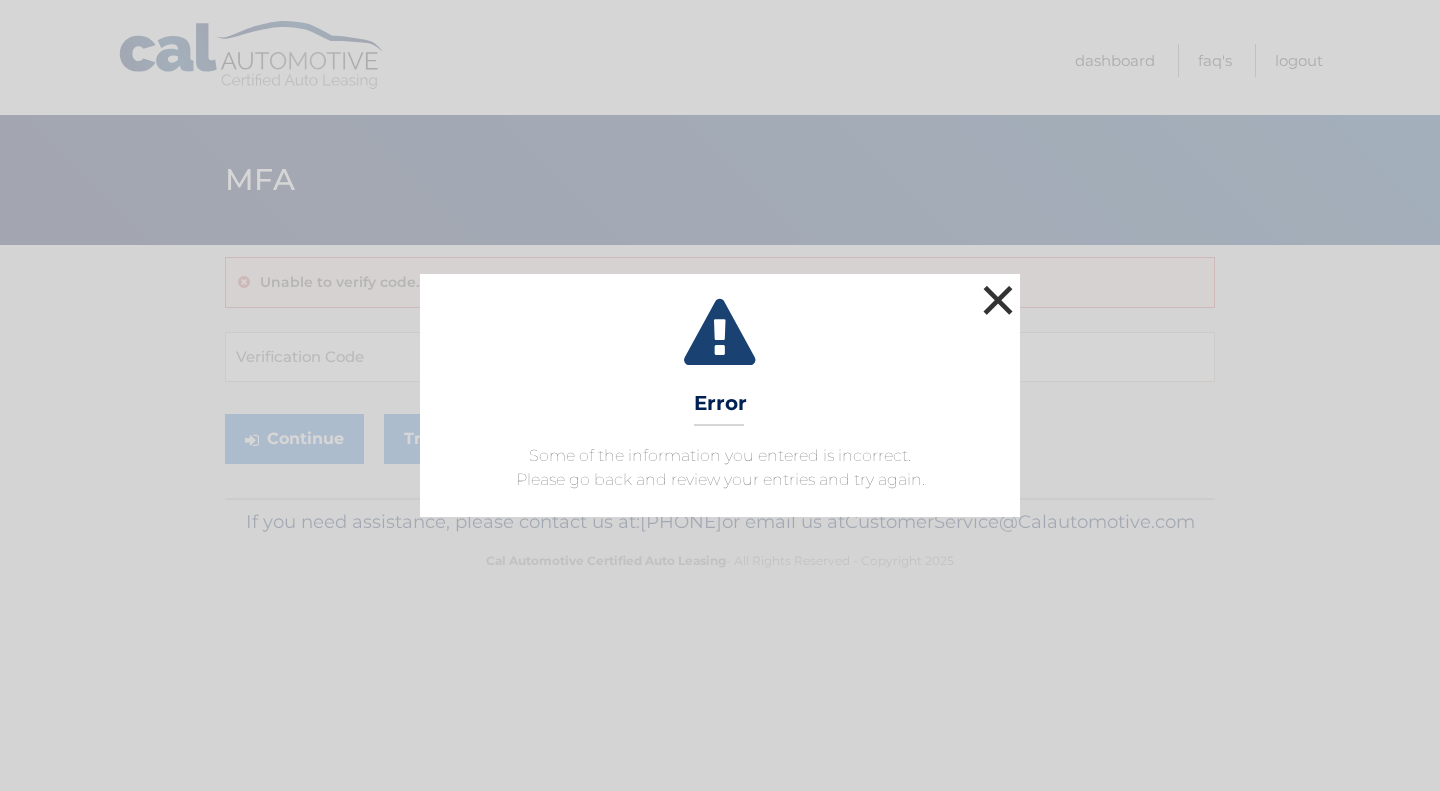 click on "×" at bounding box center [998, 300] 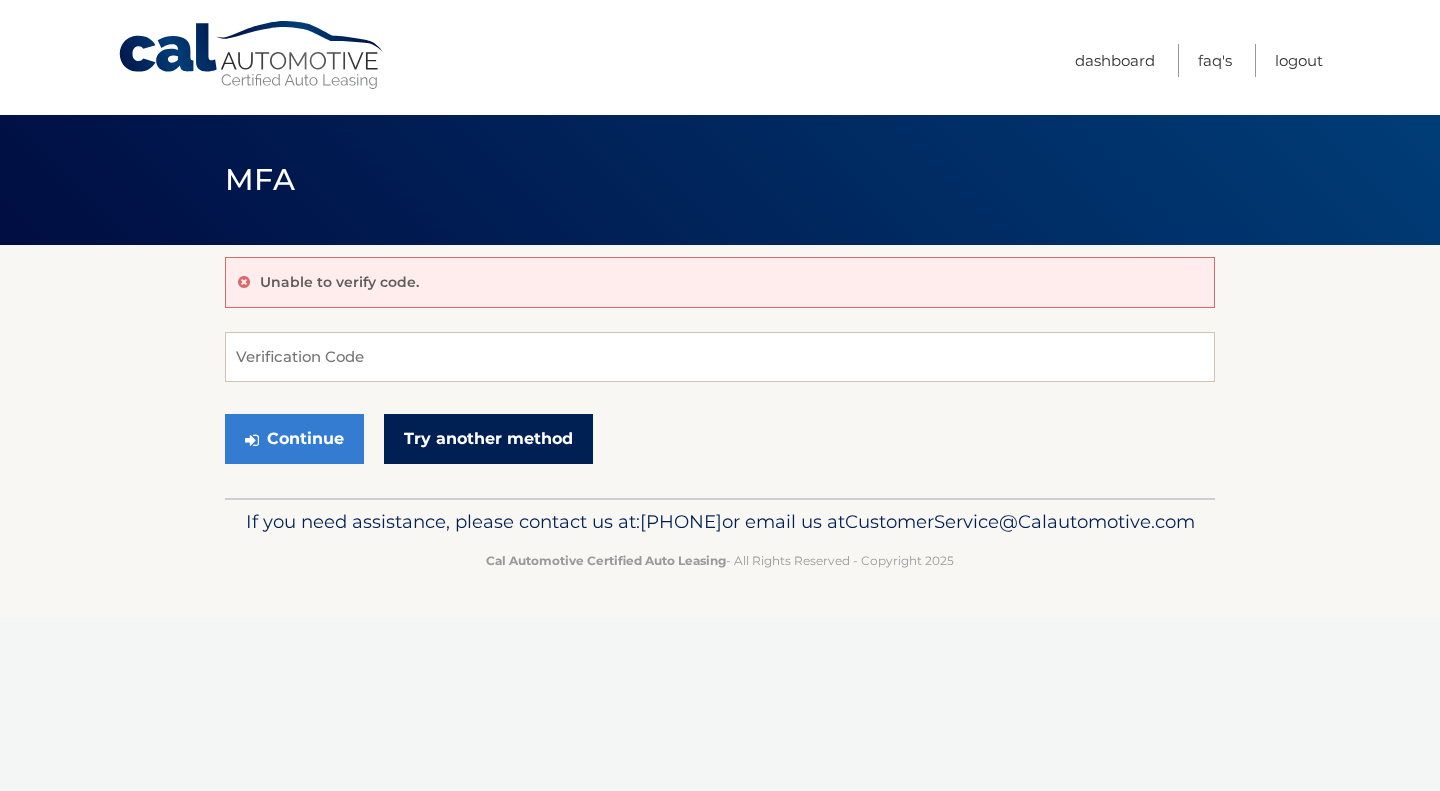 click on "Try another method" at bounding box center (488, 439) 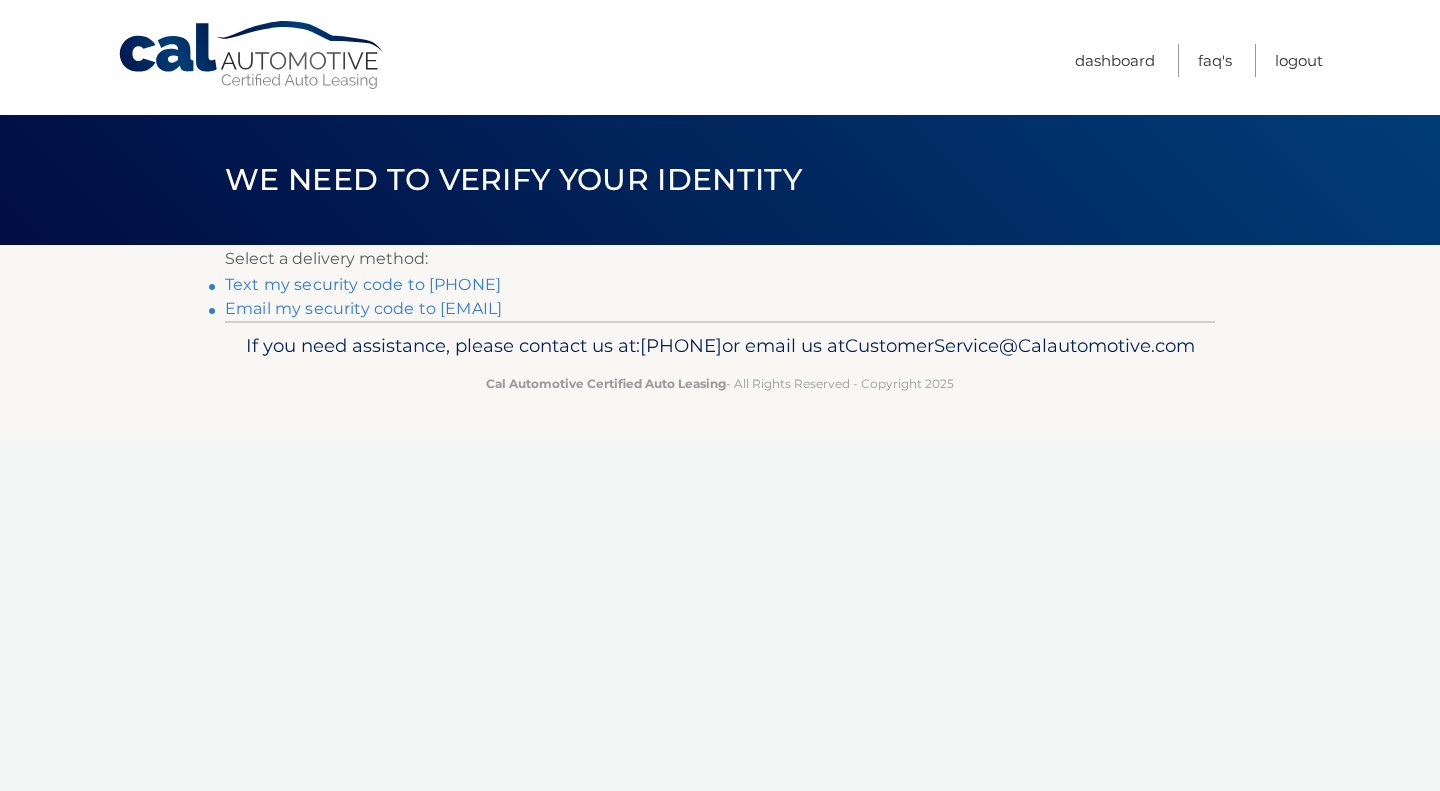 scroll, scrollTop: 0, scrollLeft: 0, axis: both 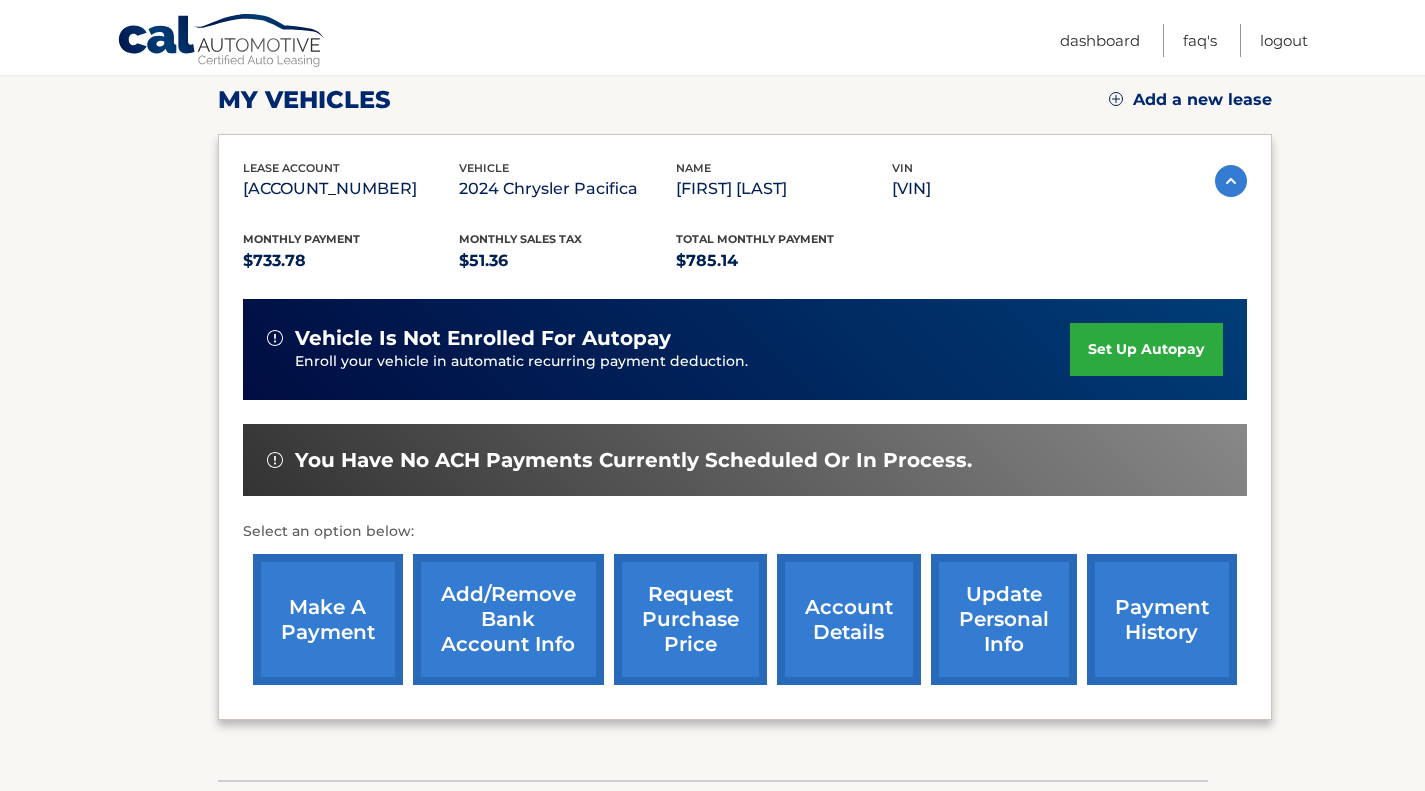 click on "make a payment" at bounding box center [328, 619] 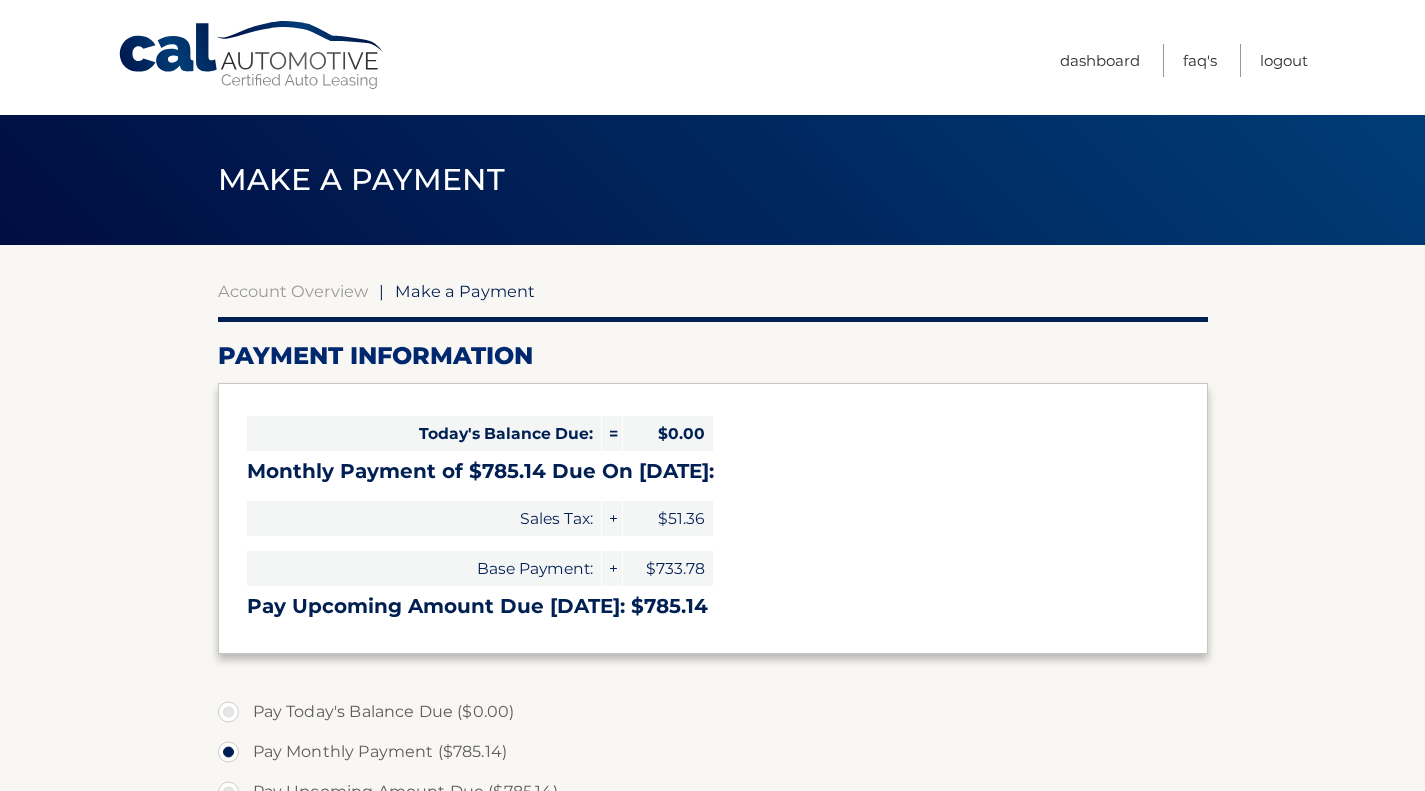 select on "[UUID]" 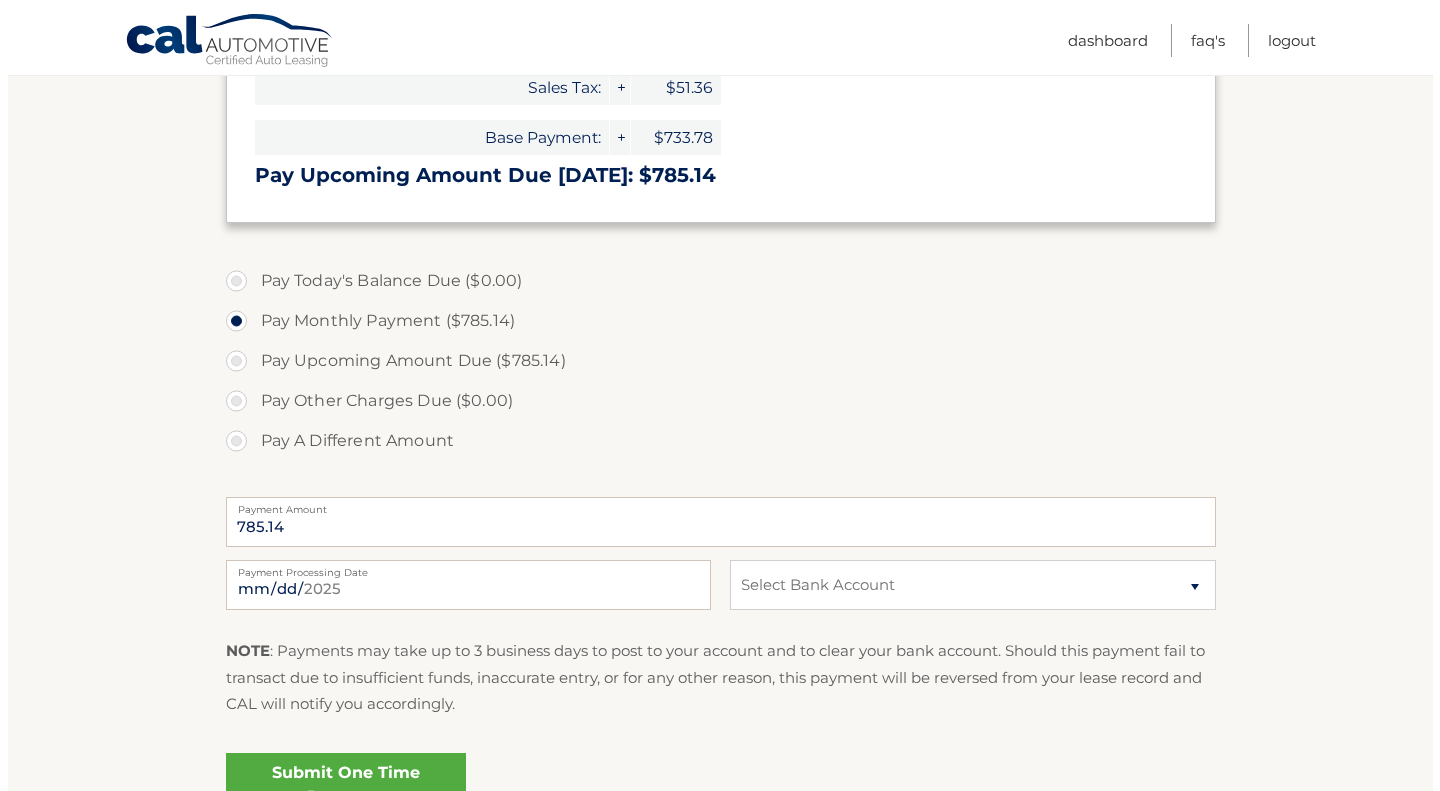 scroll, scrollTop: 440, scrollLeft: 0, axis: vertical 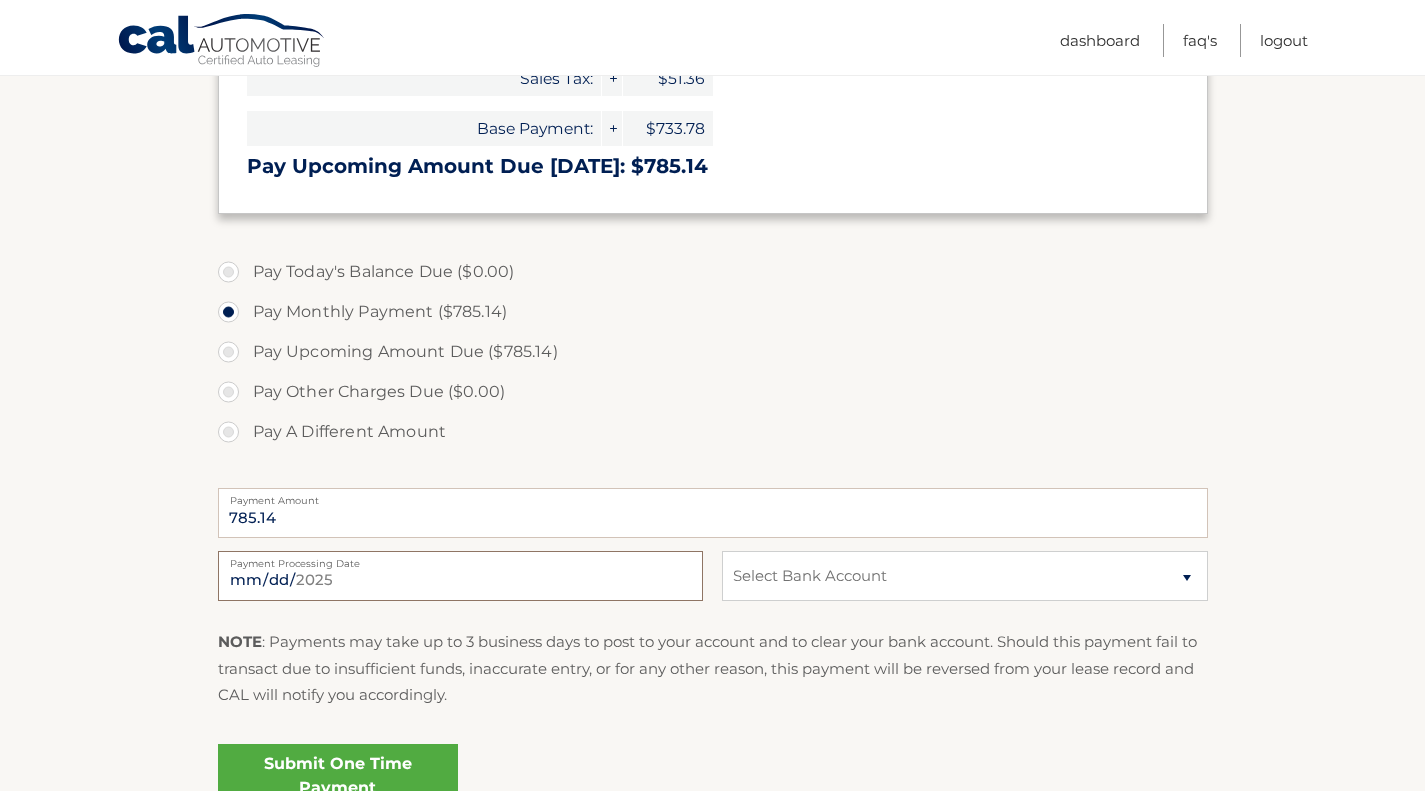 click on "[DATE]" at bounding box center [460, 576] 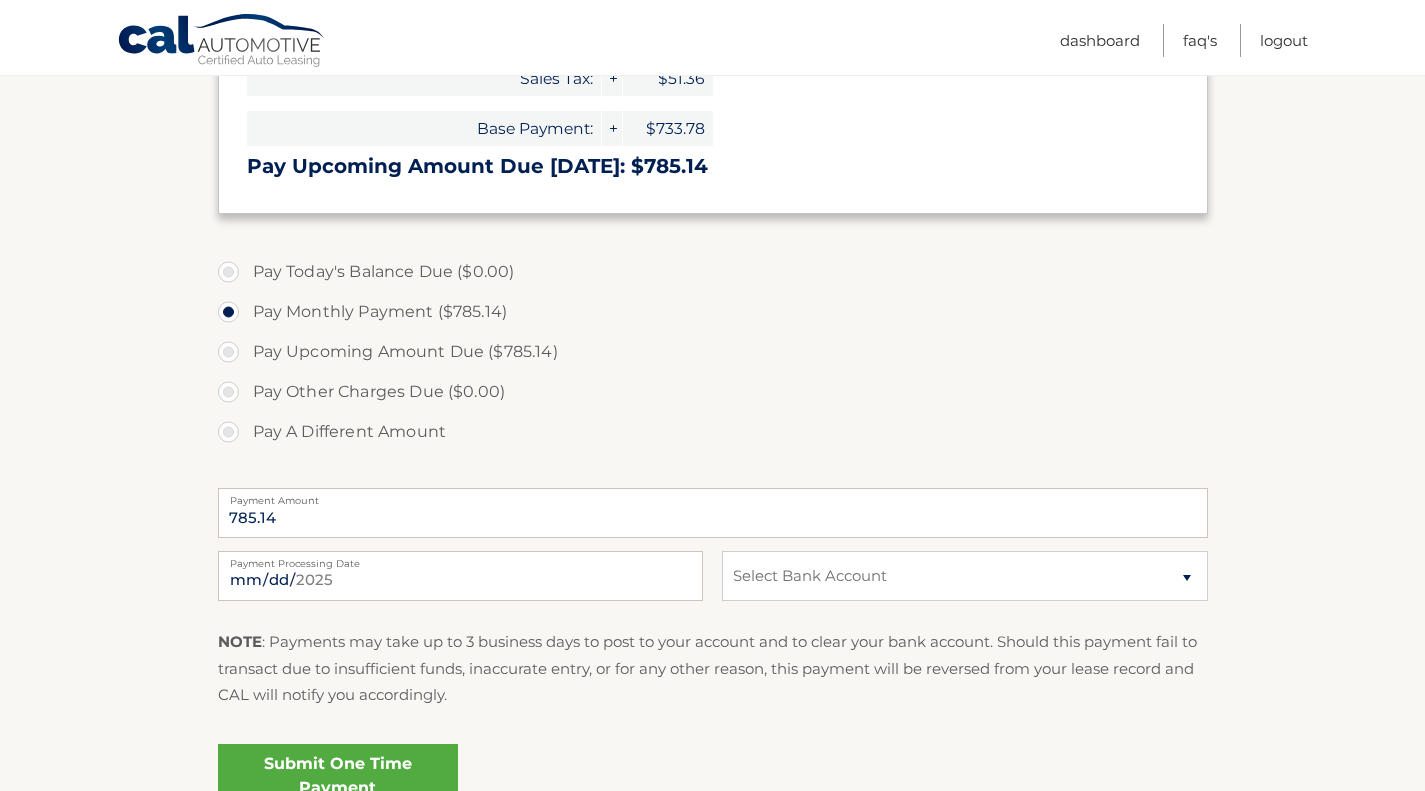 click on "Submit One Time Payment" at bounding box center (338, 776) 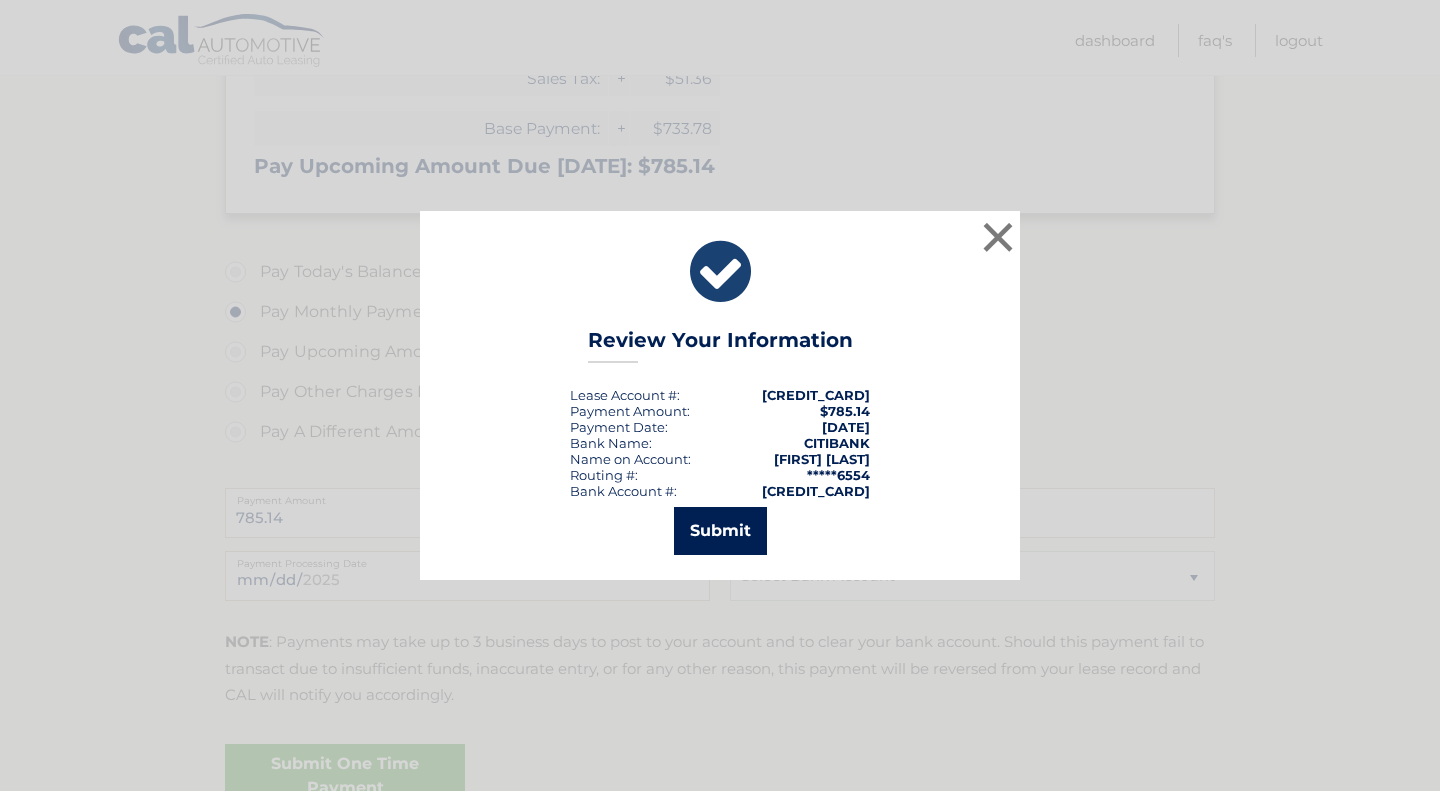 click on "Submit" at bounding box center [720, 531] 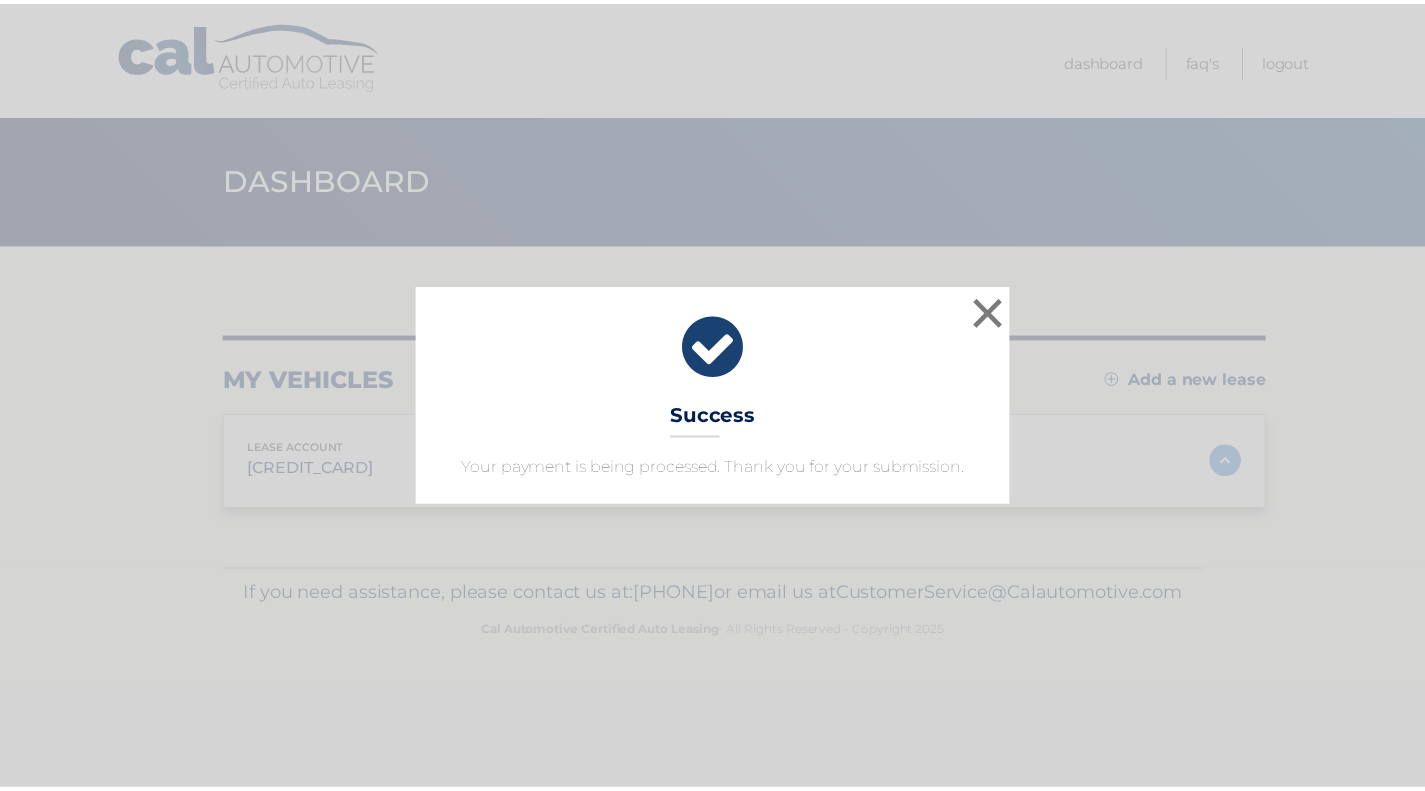scroll, scrollTop: 0, scrollLeft: 0, axis: both 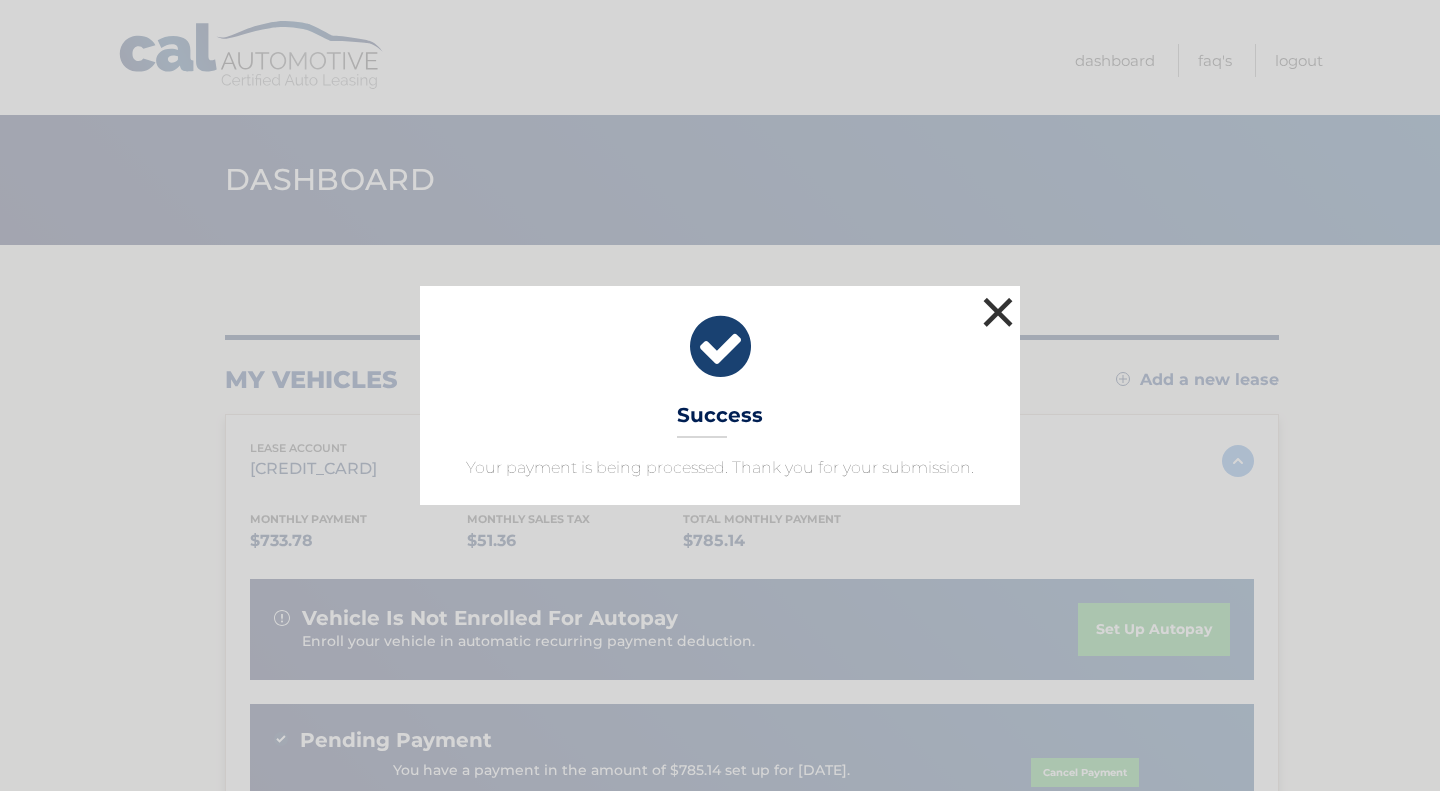click on "×" at bounding box center [998, 312] 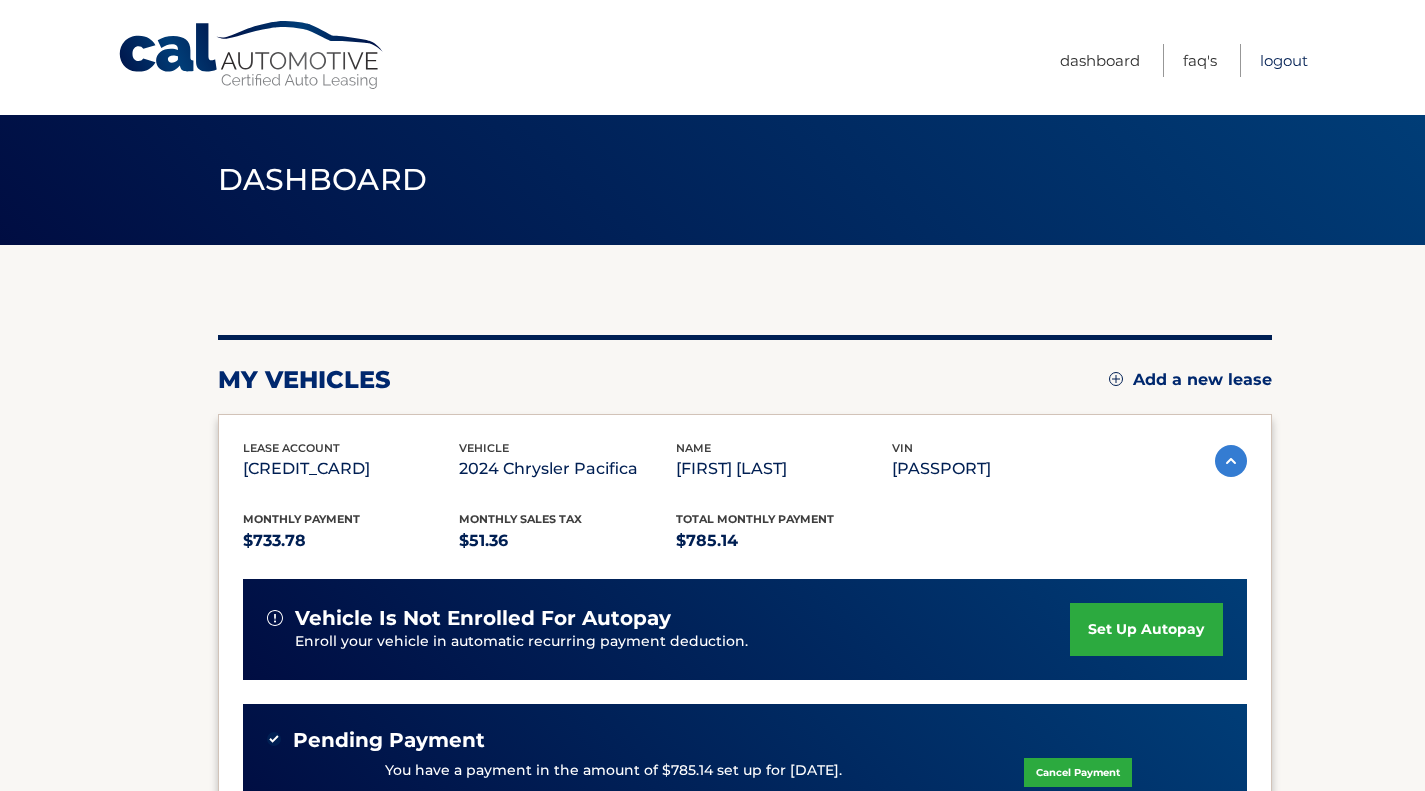 click on "Logout" at bounding box center (1284, 60) 